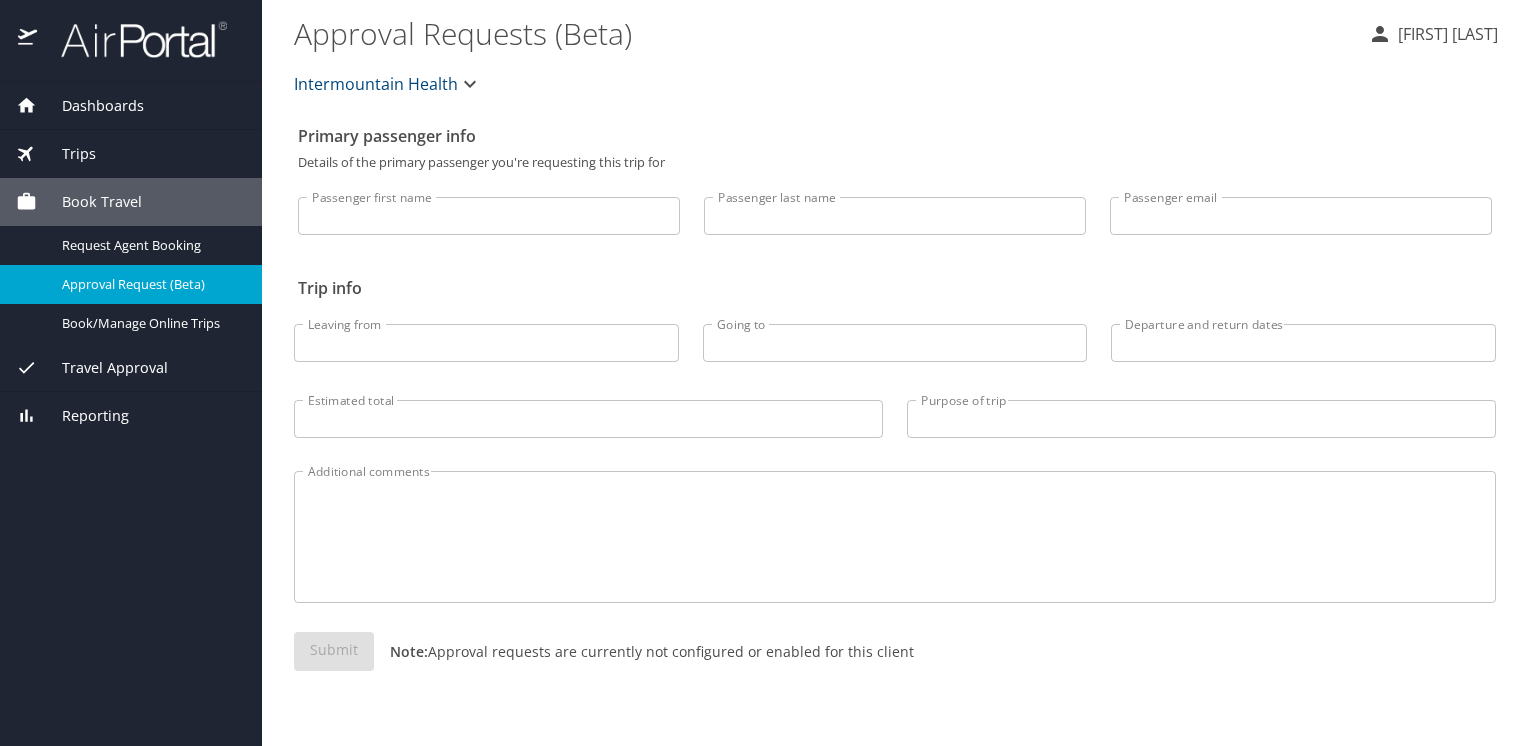 scroll, scrollTop: 0, scrollLeft: 0, axis: both 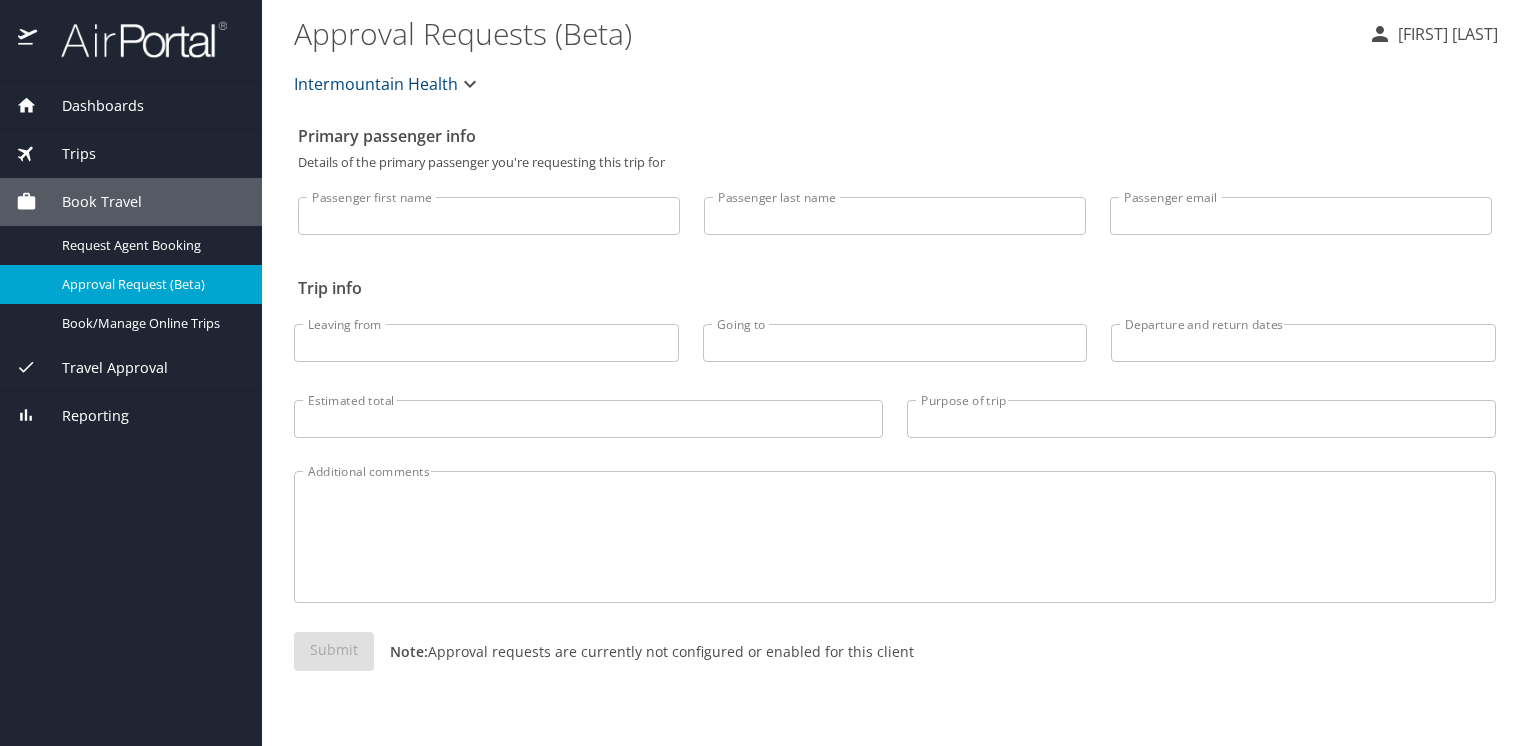 click on "Trips" at bounding box center [131, 154] 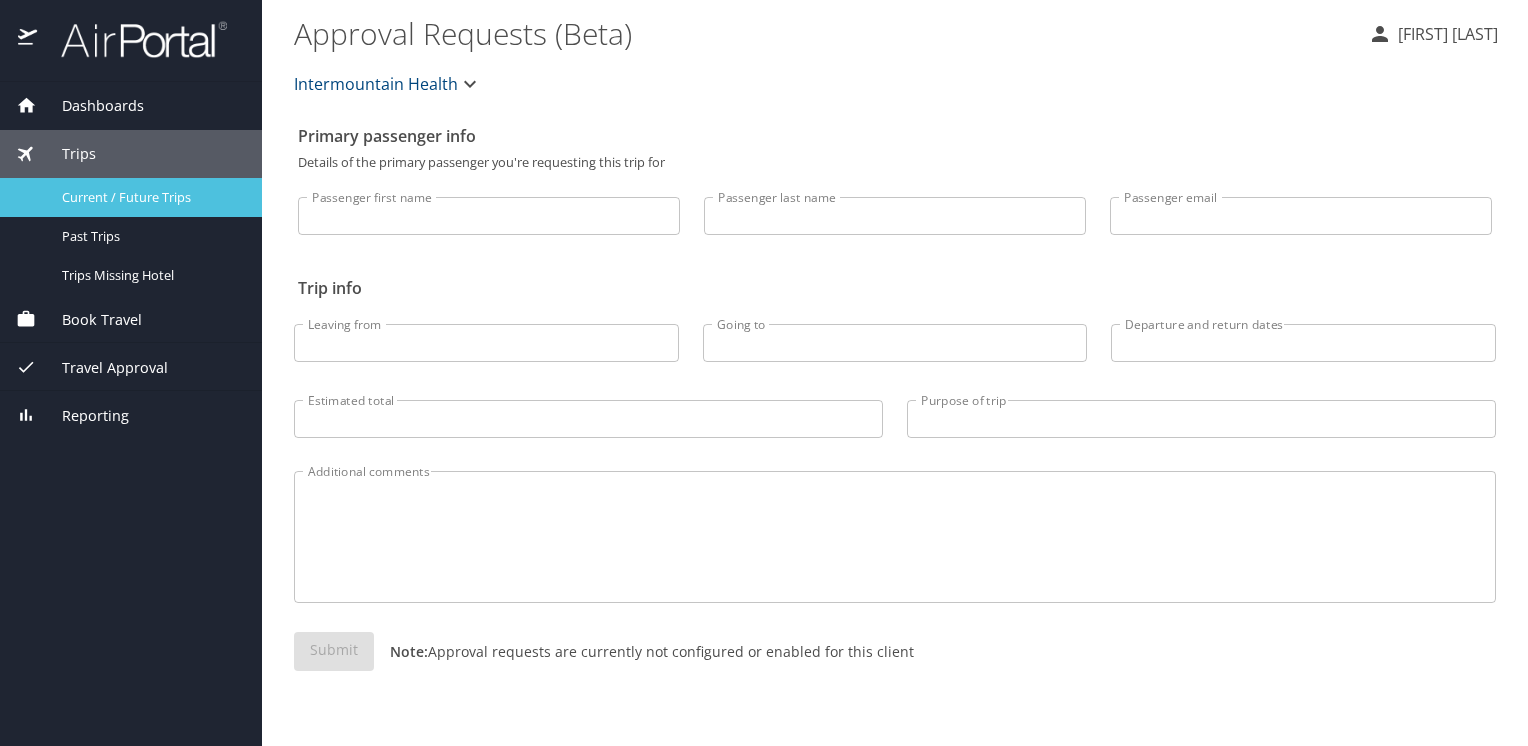 click on "Current / Future Trips" at bounding box center [150, 197] 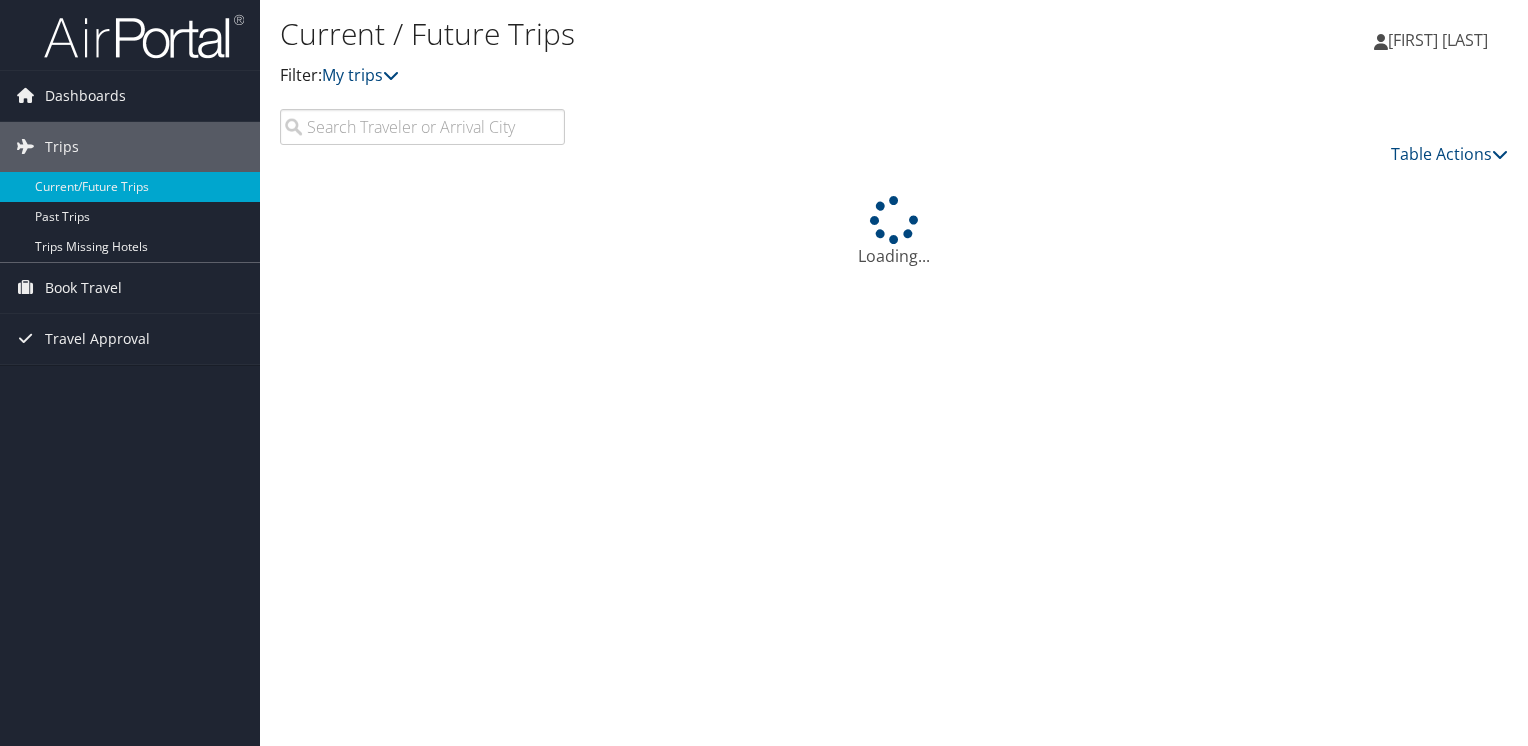 scroll, scrollTop: 0, scrollLeft: 0, axis: both 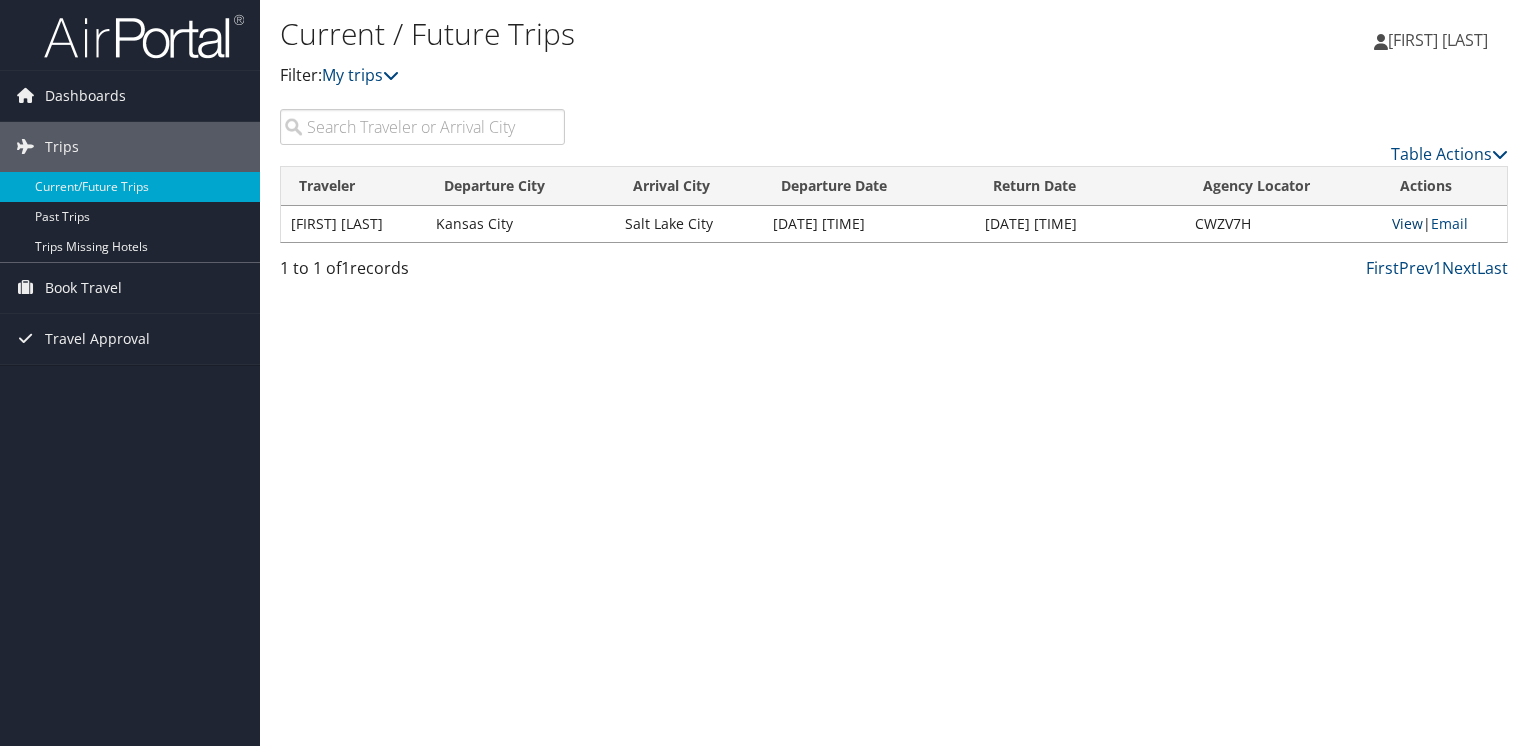 click on "View" at bounding box center [1407, 223] 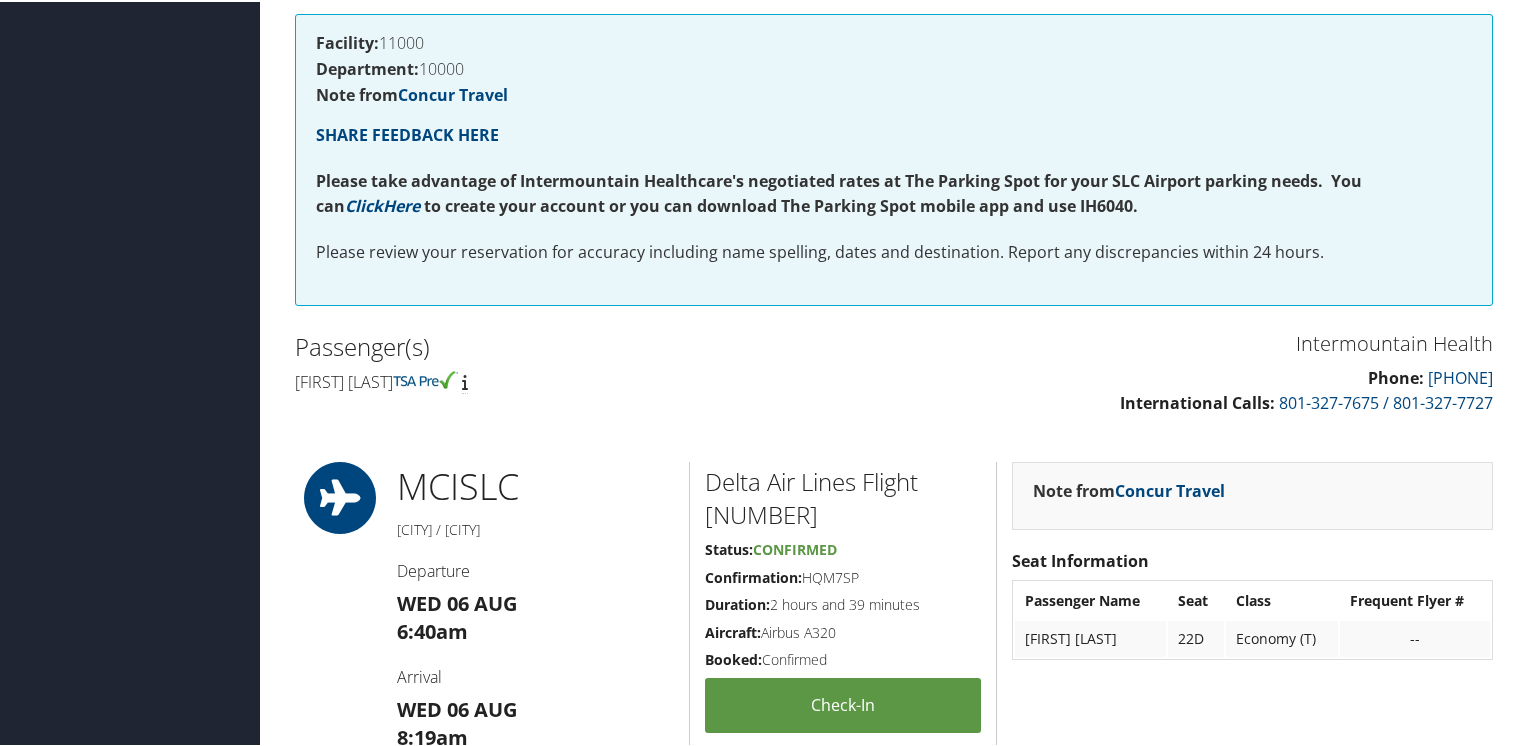 scroll, scrollTop: 0, scrollLeft: 0, axis: both 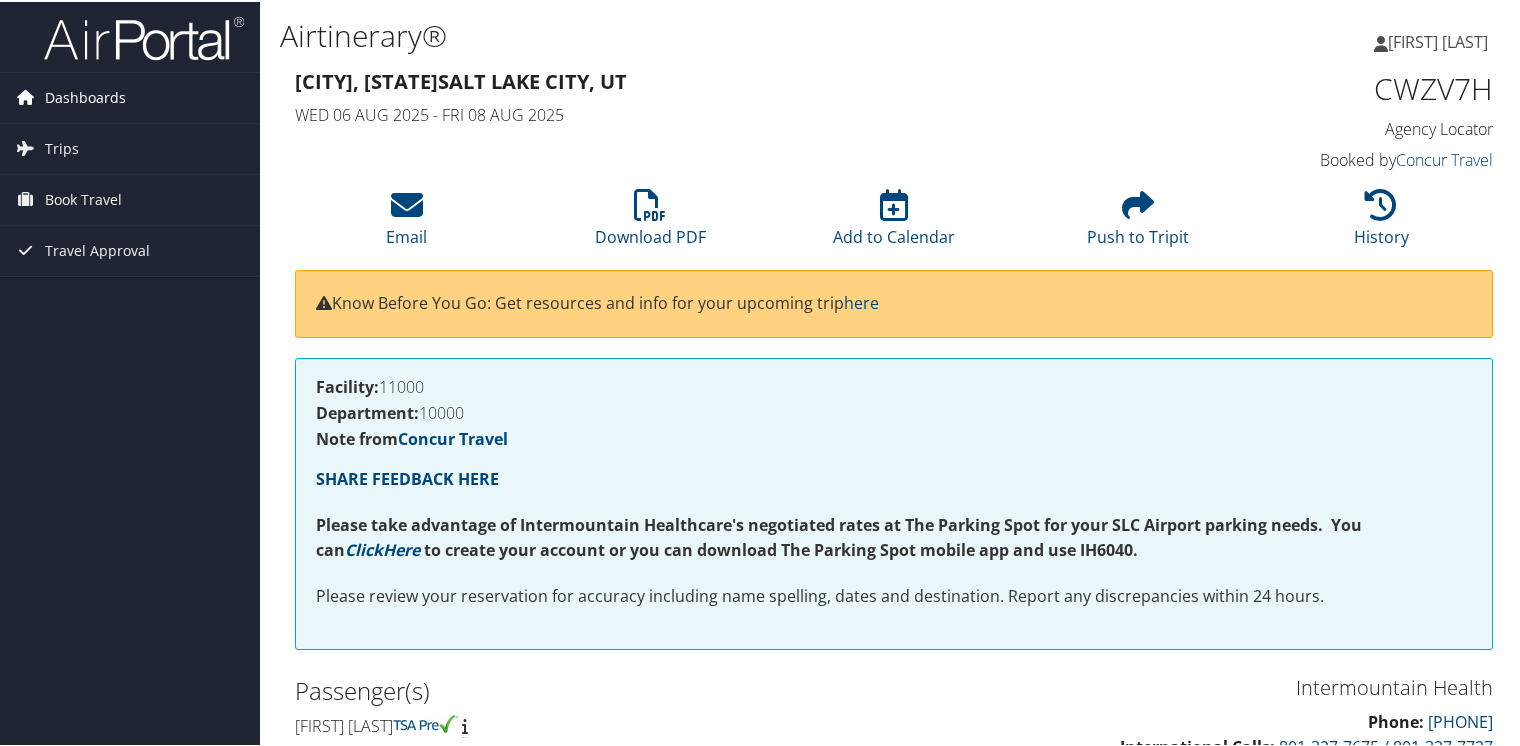 click on "Dashboards" at bounding box center (85, 96) 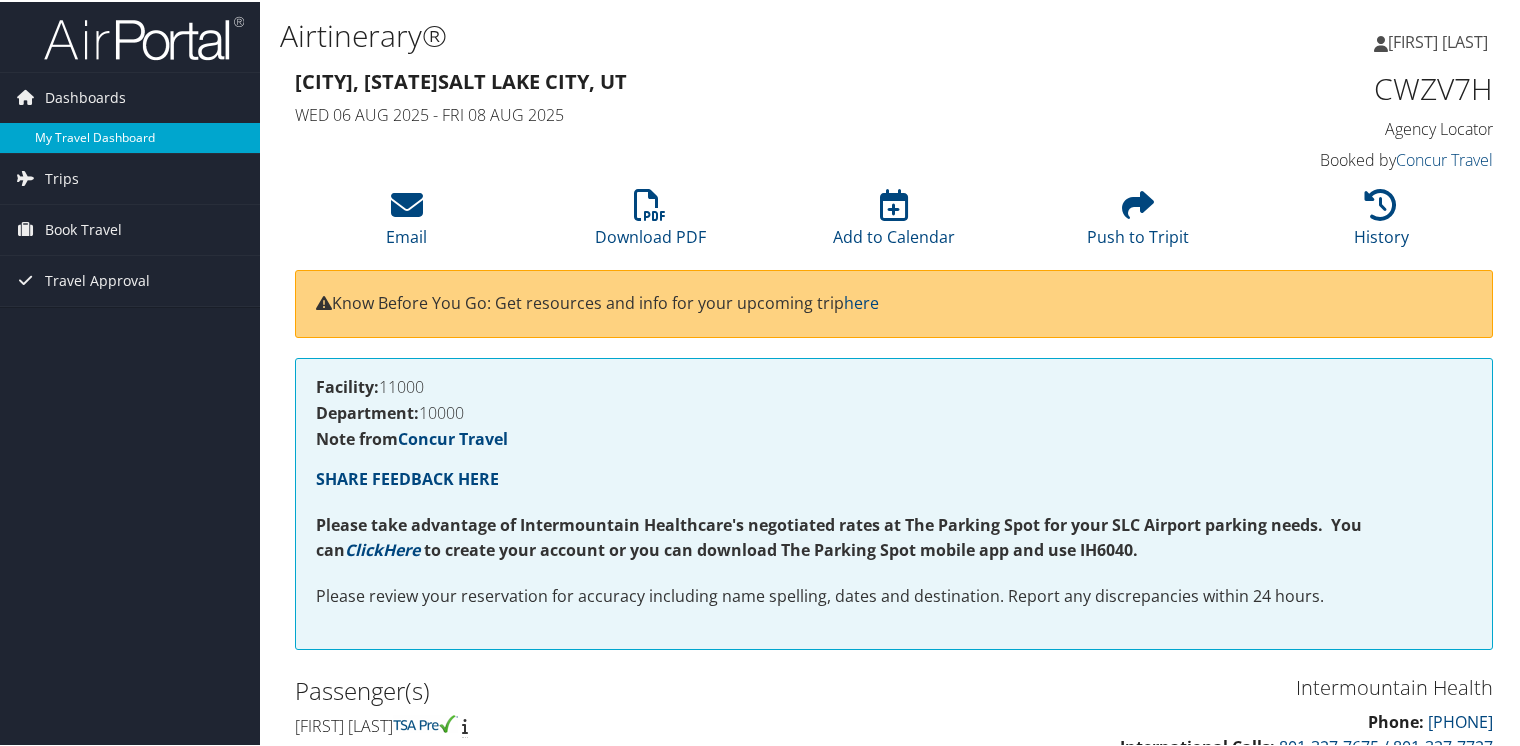 click on "My Travel Dashboard" at bounding box center [130, 136] 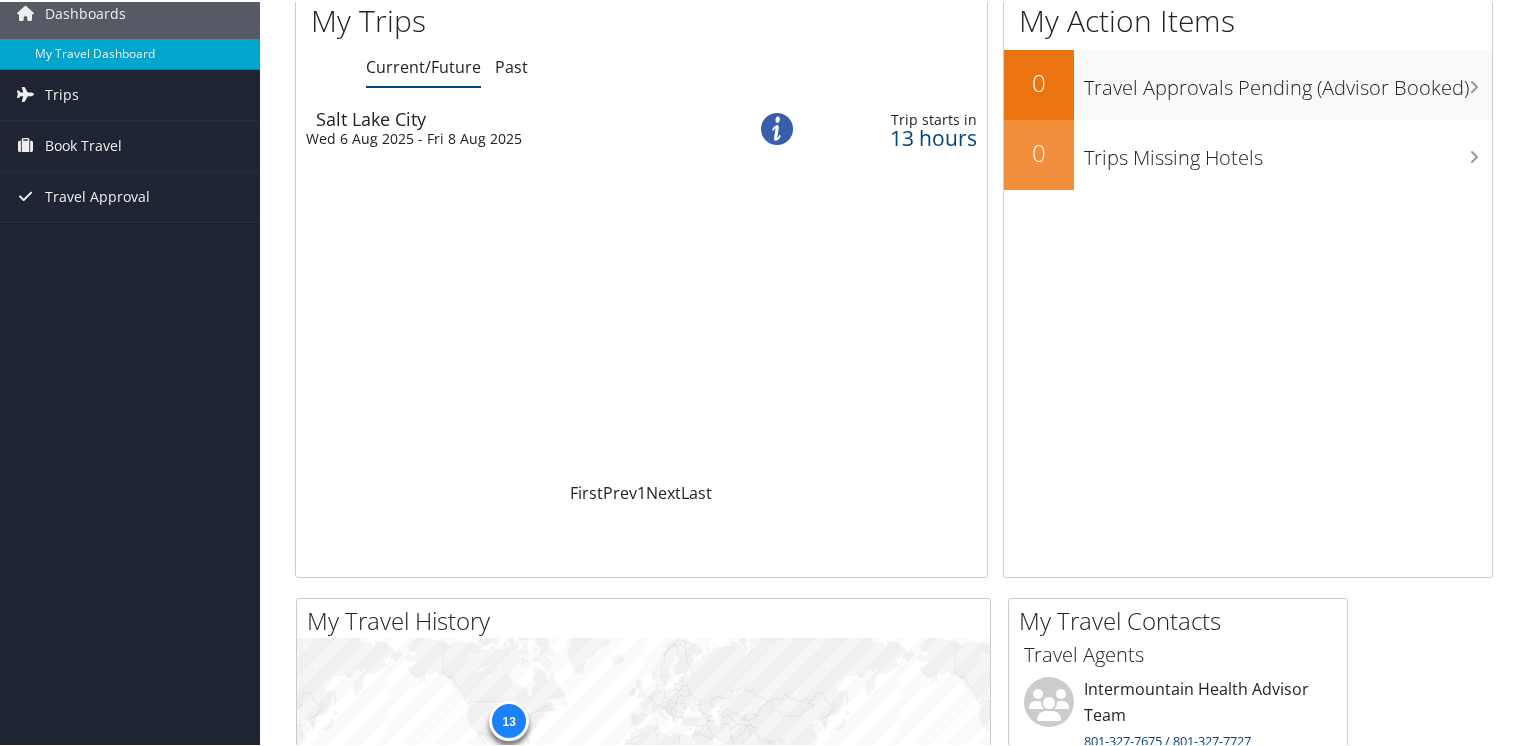 scroll, scrollTop: 0, scrollLeft: 0, axis: both 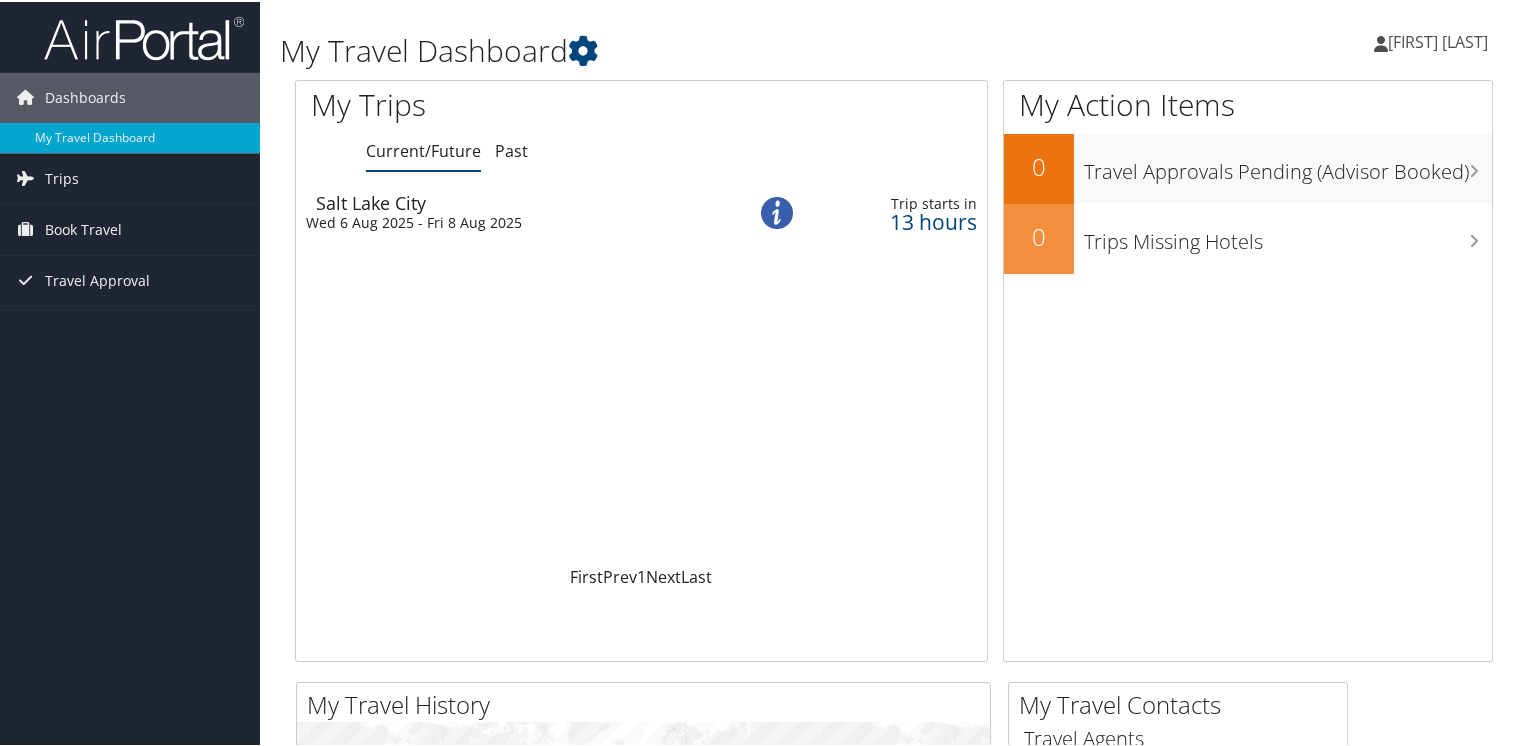 click at bounding box center (777, 211) 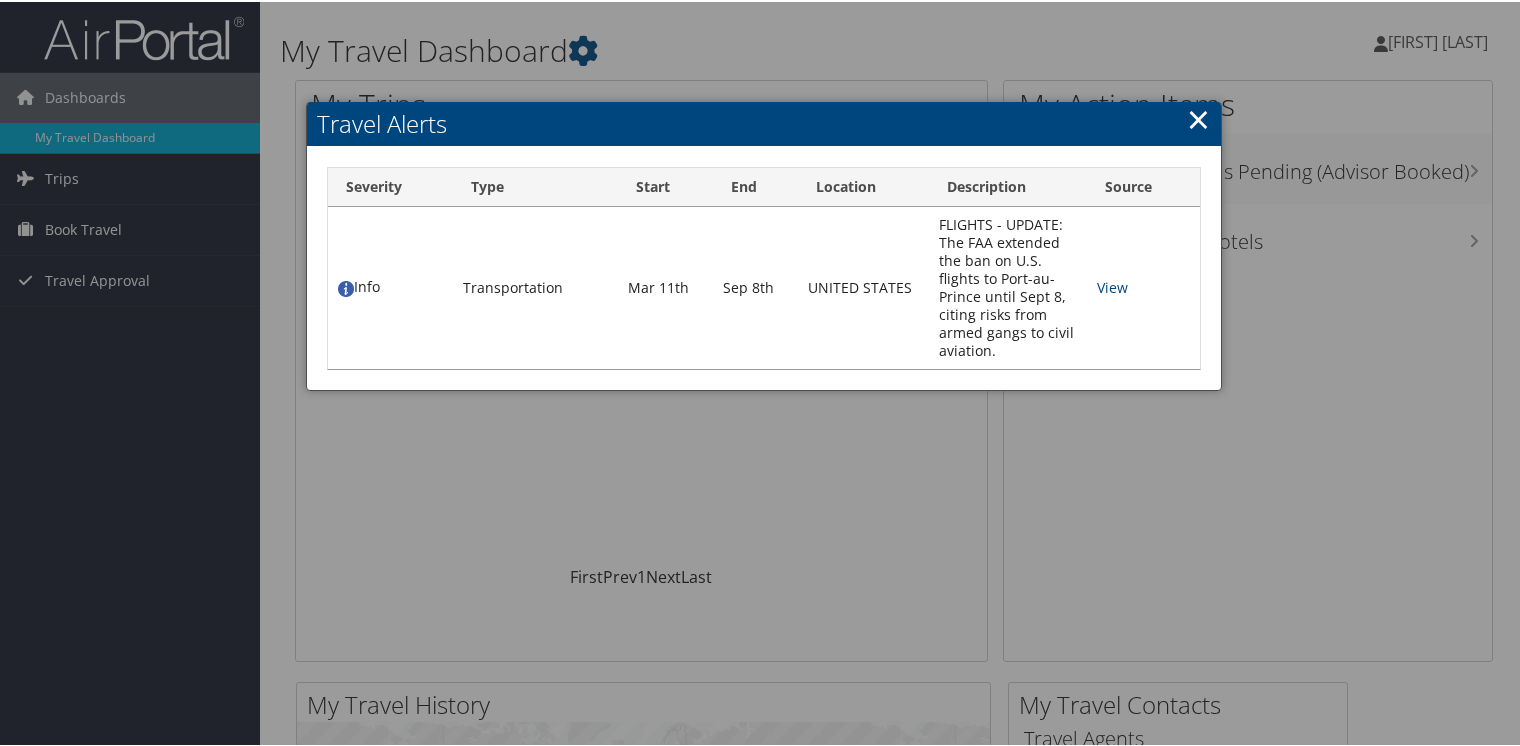 click on "×" at bounding box center (1198, 117) 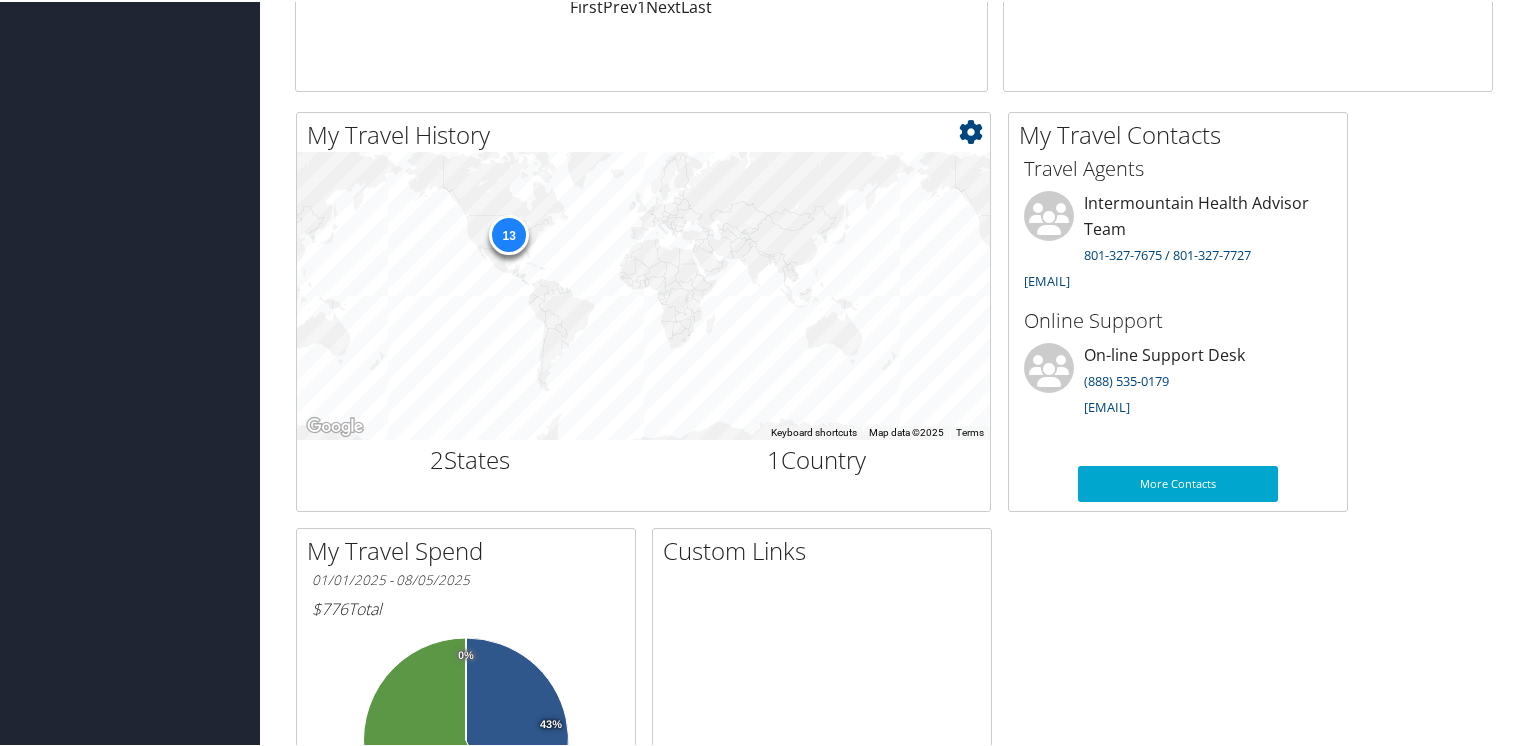 scroll, scrollTop: 600, scrollLeft: 0, axis: vertical 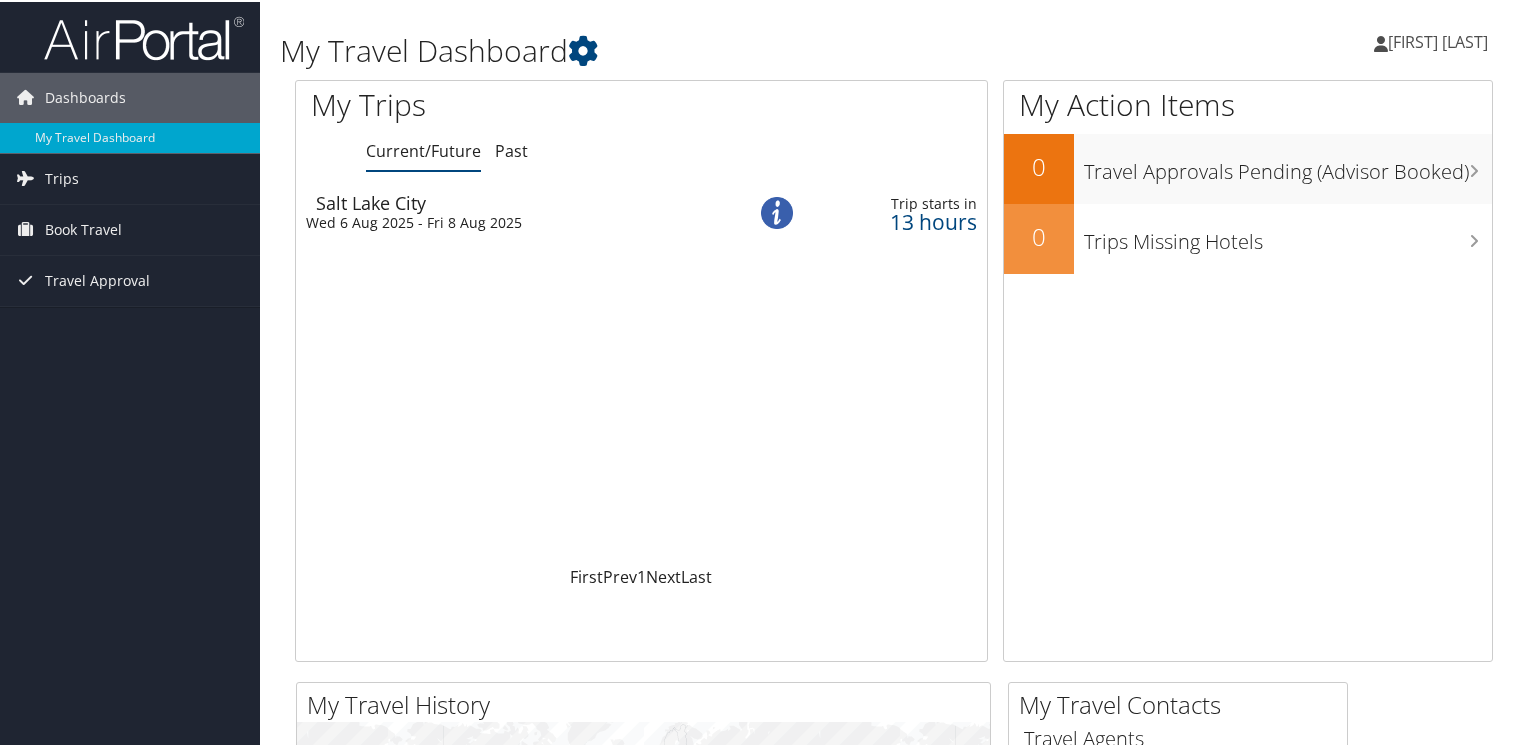 click on "Wed 6 Aug 2025 - Fri 8 Aug 2025" at bounding box center (509, 221) 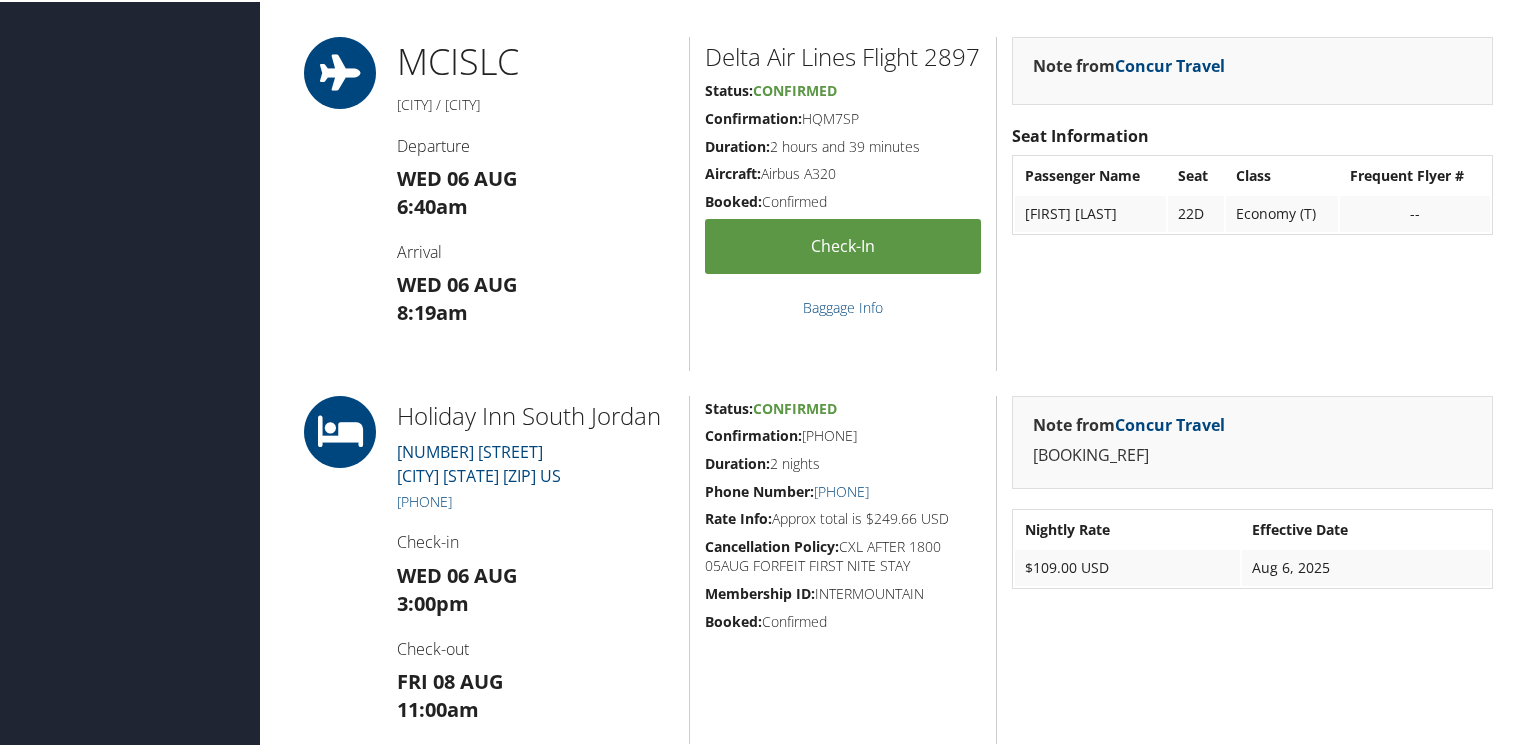 scroll, scrollTop: 764, scrollLeft: 0, axis: vertical 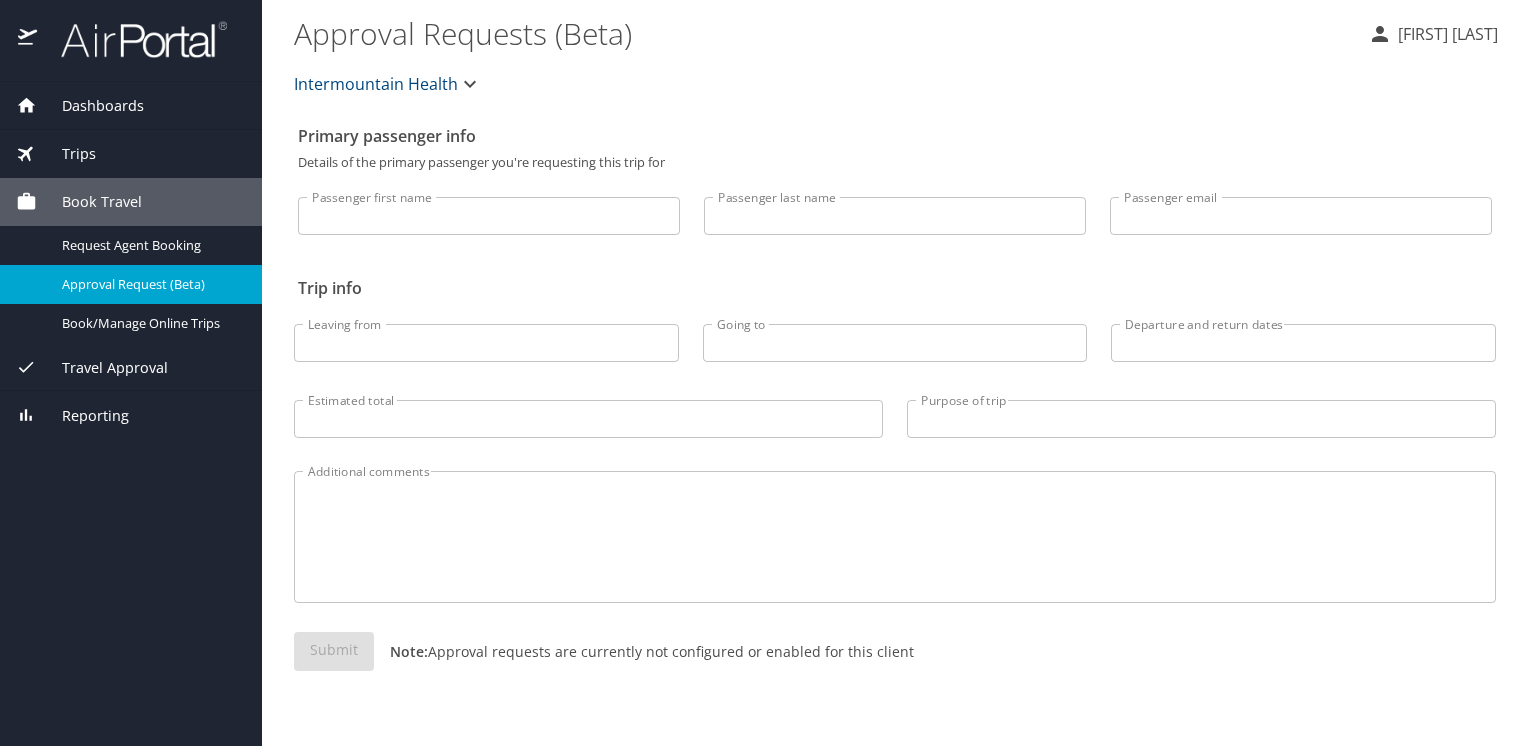 click on "Trips" at bounding box center (131, 154) 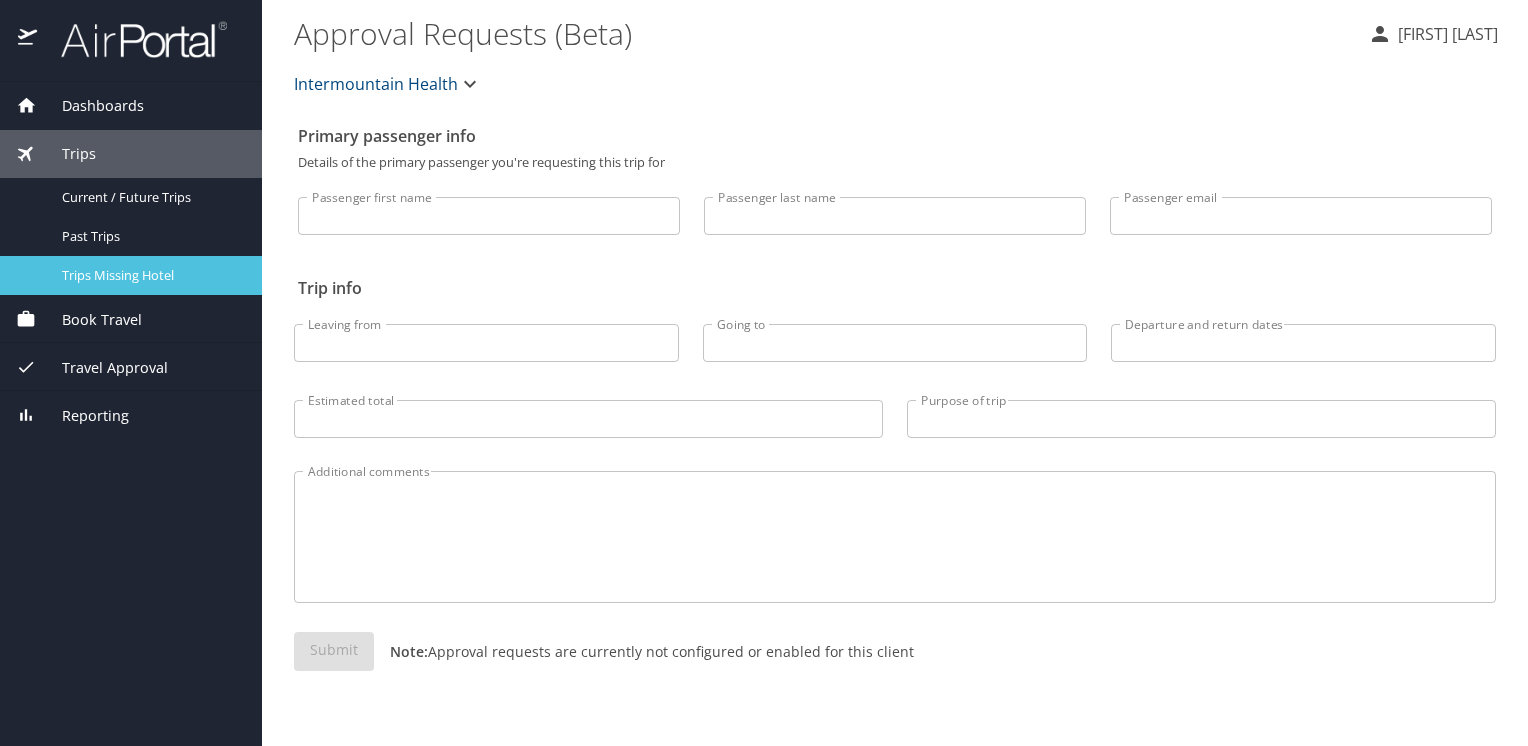 click on "Trips Missing Hotel" at bounding box center [150, 275] 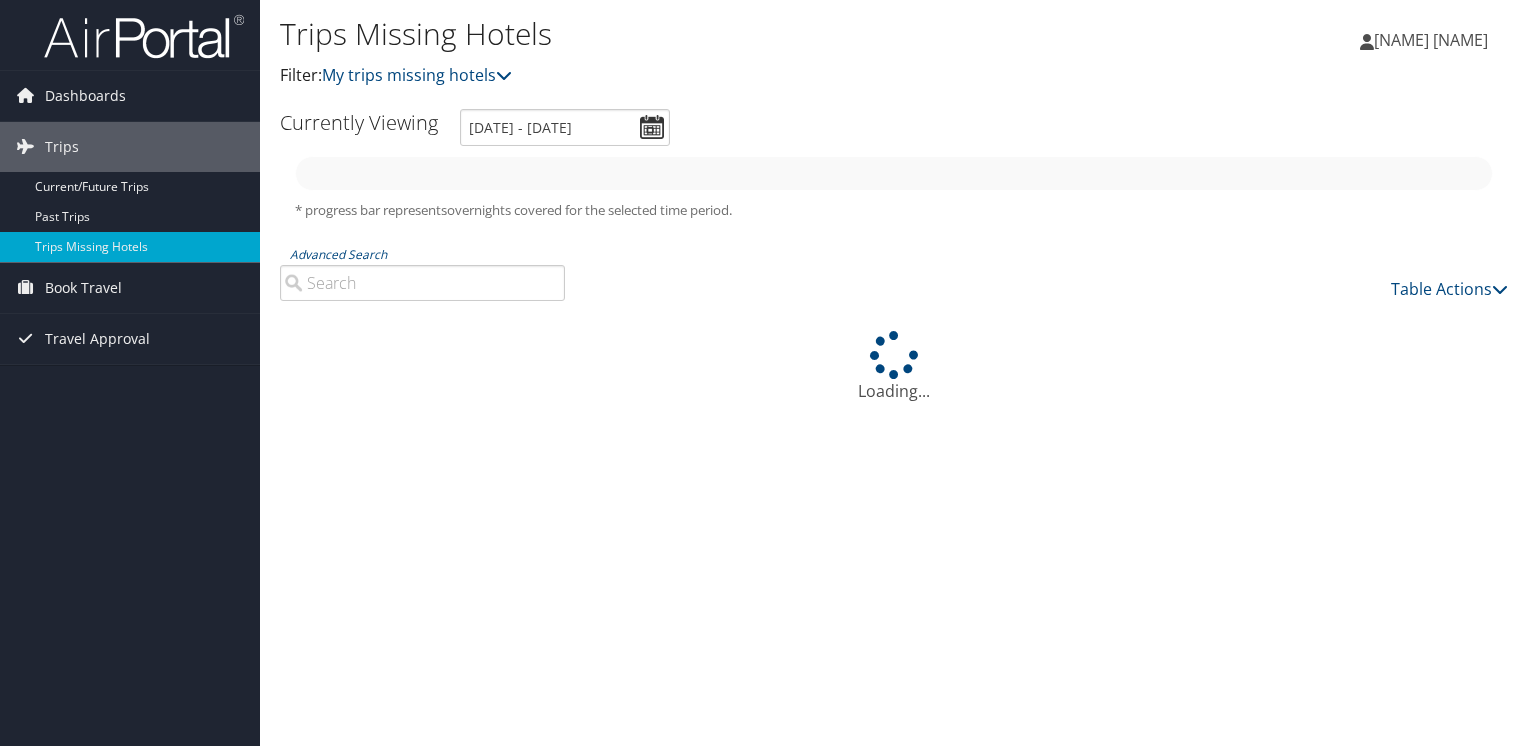 scroll, scrollTop: 0, scrollLeft: 0, axis: both 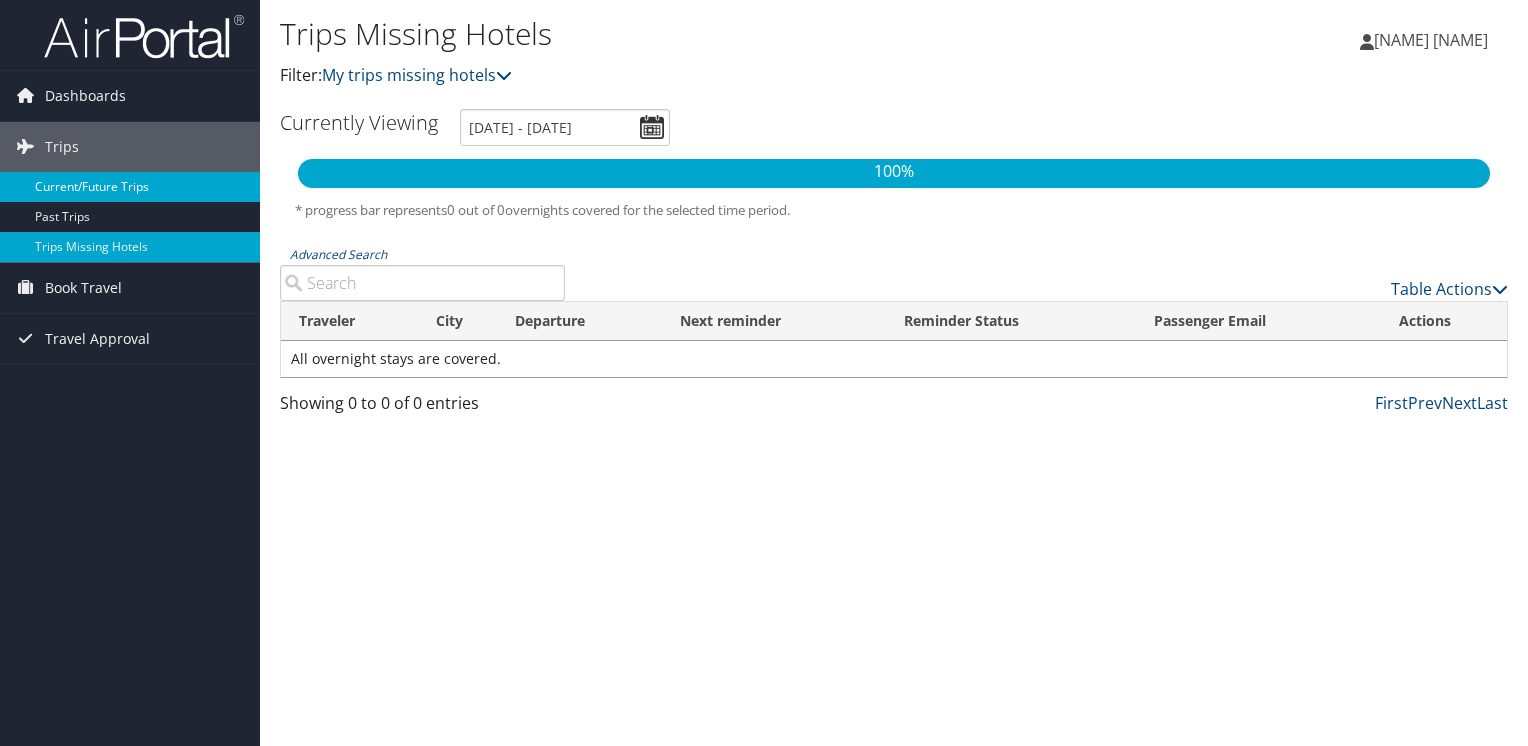 click on "Current/Future Trips" at bounding box center [130, 187] 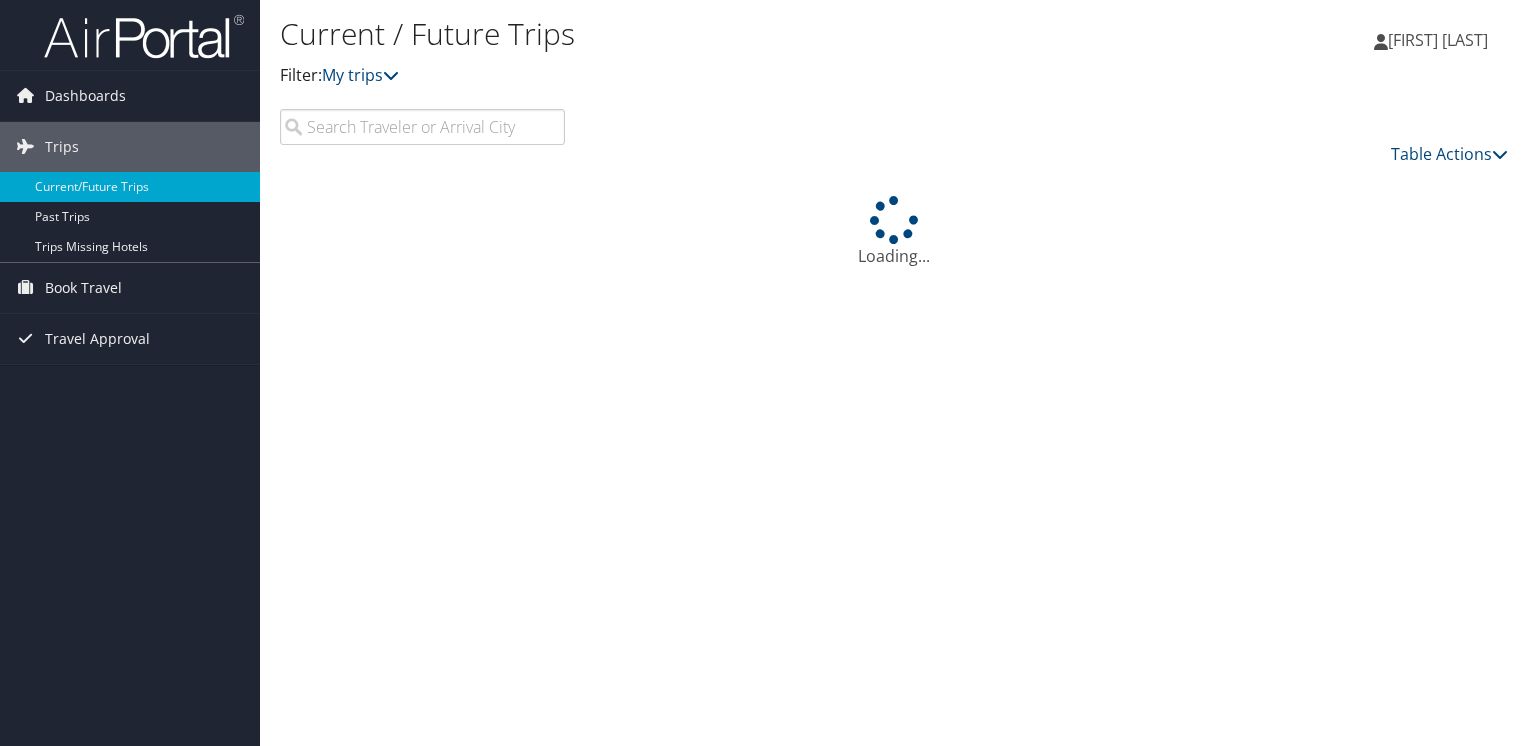 scroll, scrollTop: 0, scrollLeft: 0, axis: both 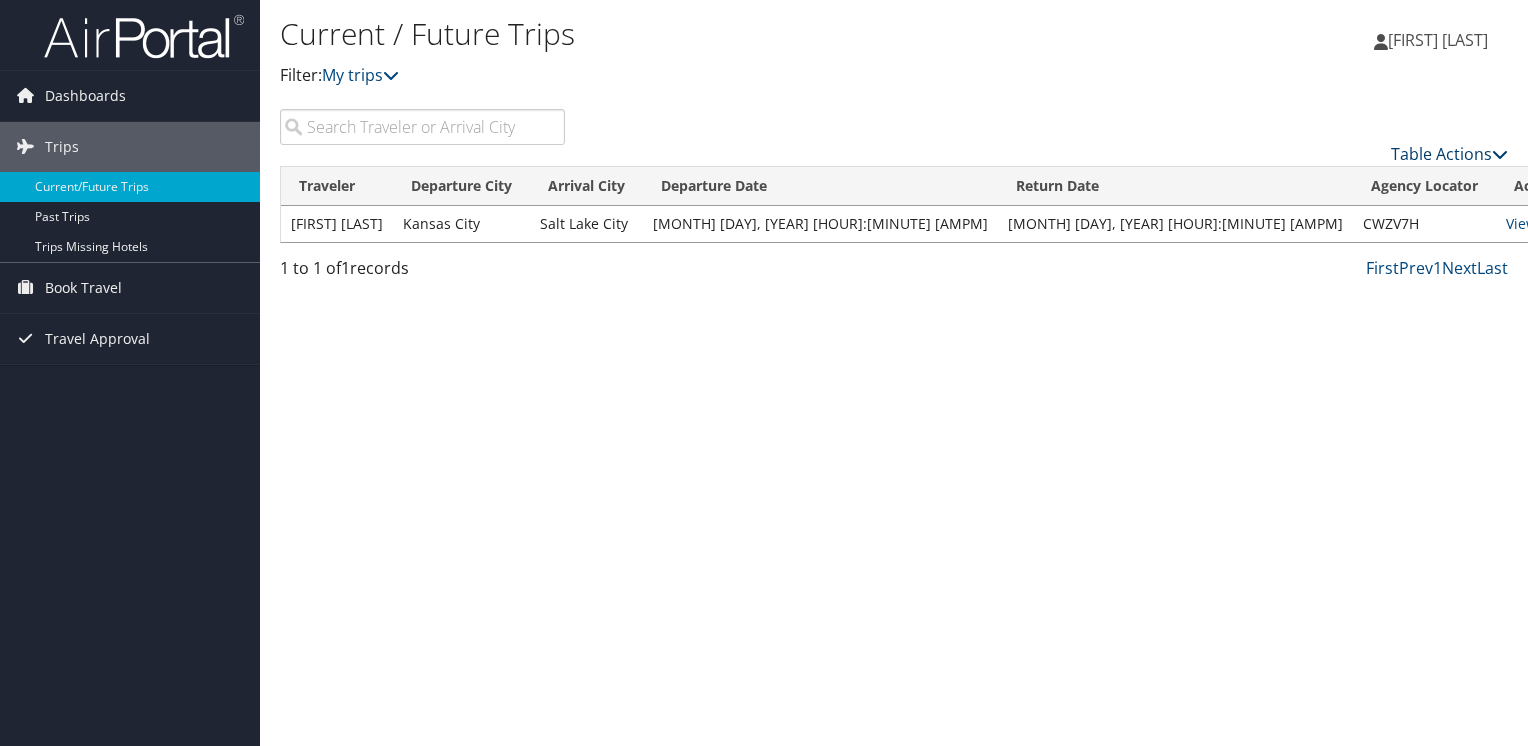 click on "Table Actions" at bounding box center [1449, 154] 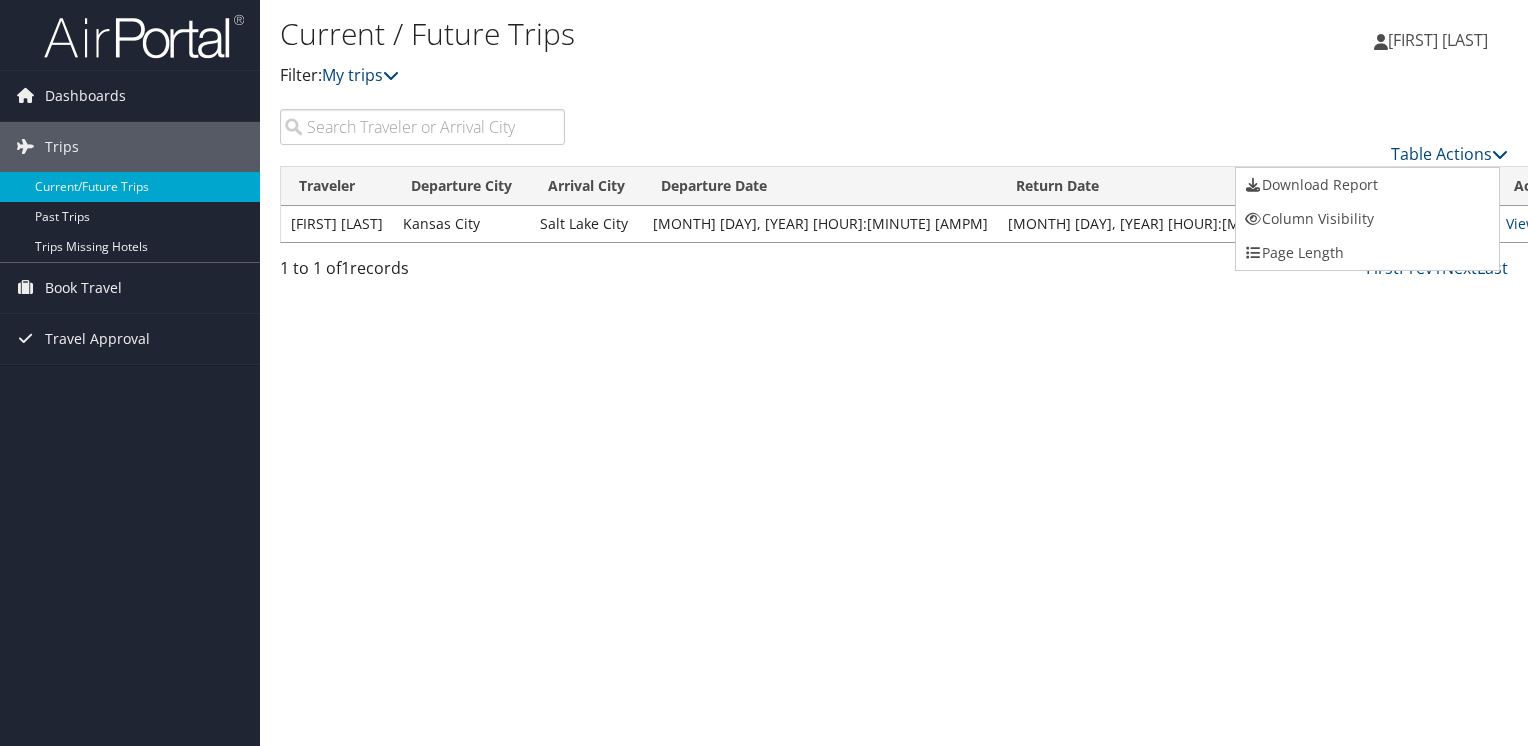 drag, startPoint x: 1302, startPoint y: 474, endPoint x: 1289, endPoint y: 477, distance: 13.341664 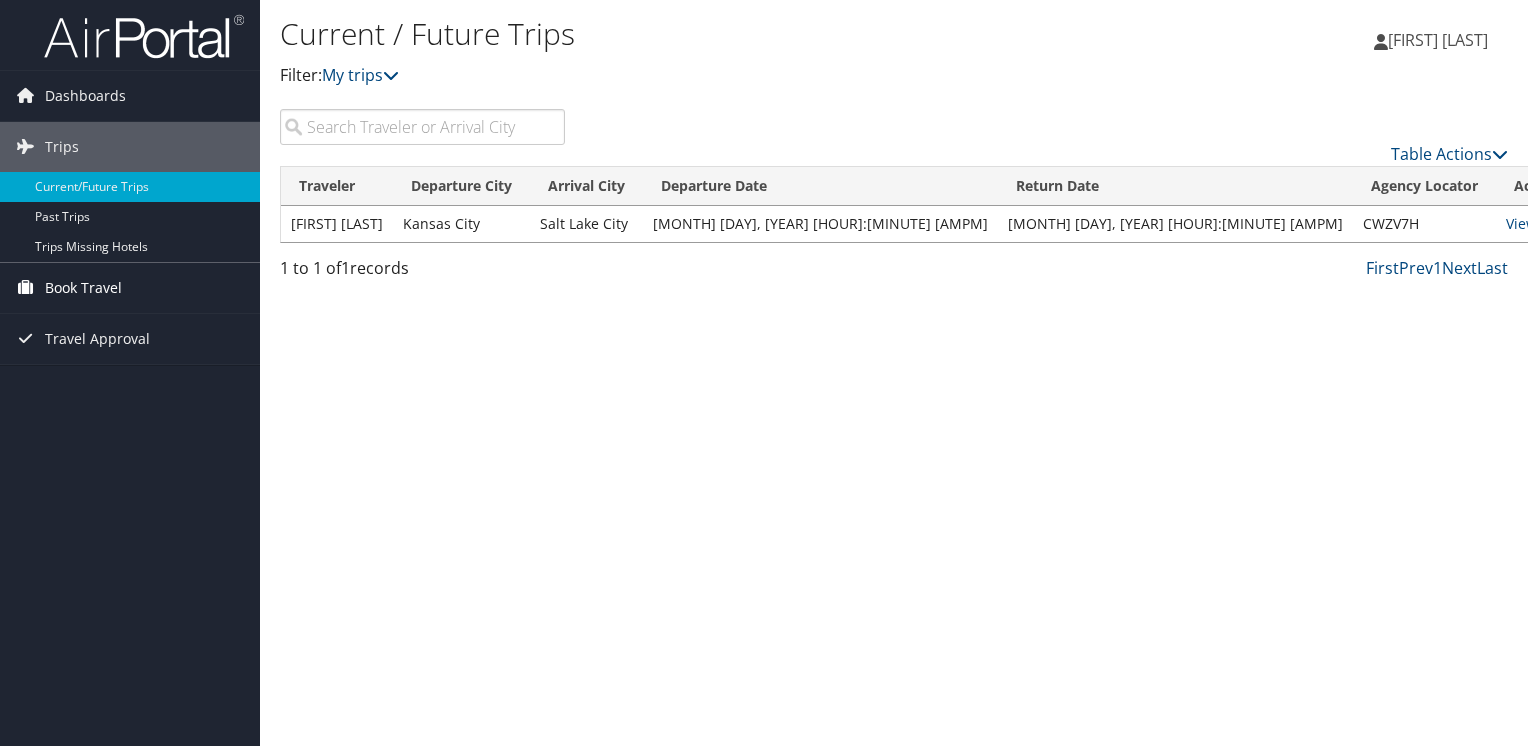 click on "Book Travel" at bounding box center (130, 288) 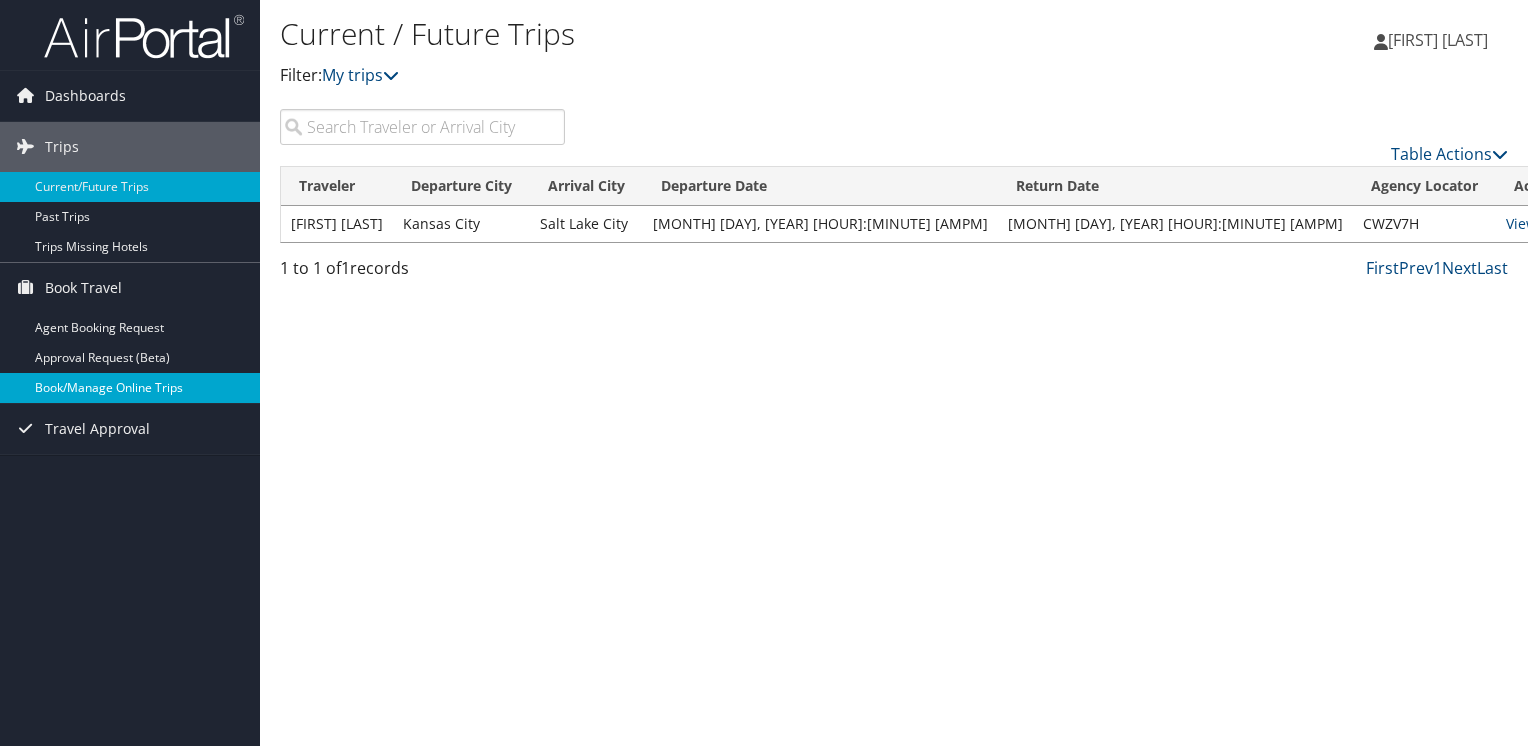 click on "Book/Manage Online Trips" at bounding box center [130, 388] 